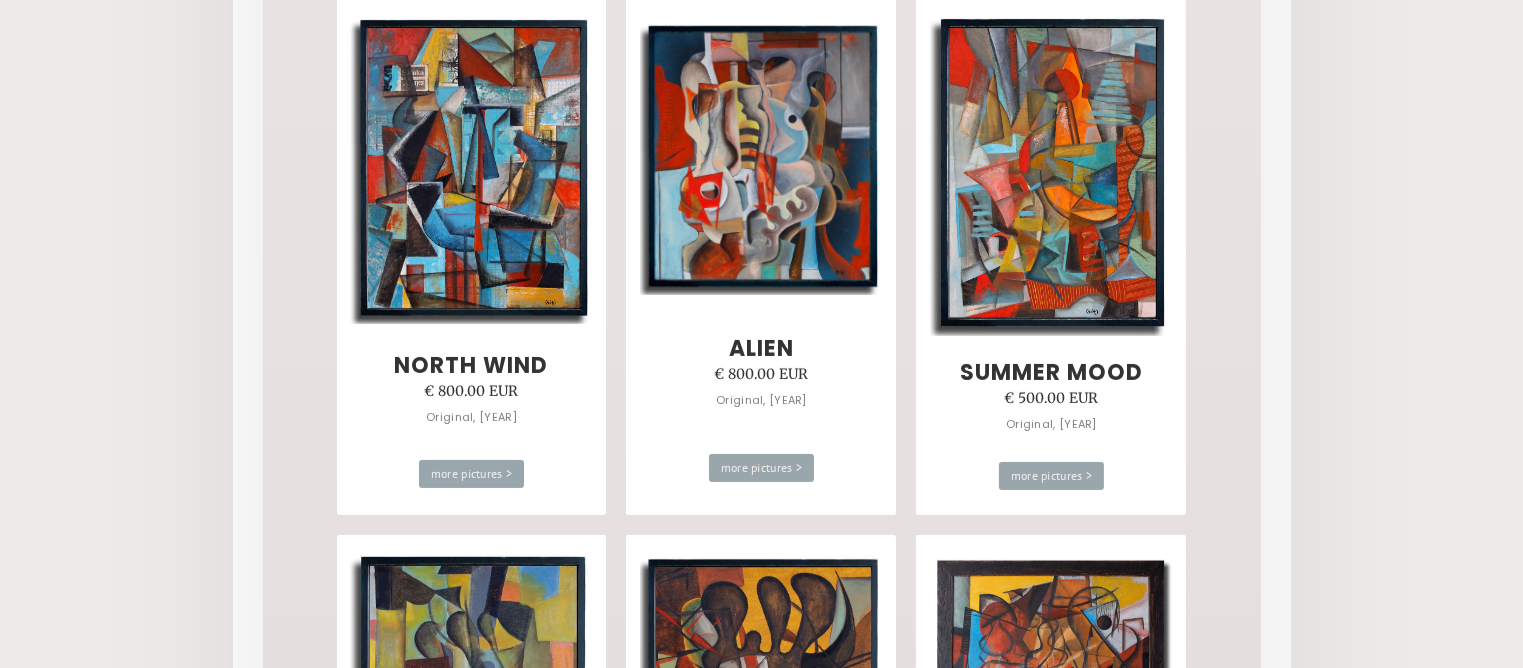 scroll, scrollTop: 656, scrollLeft: 0, axis: vertical 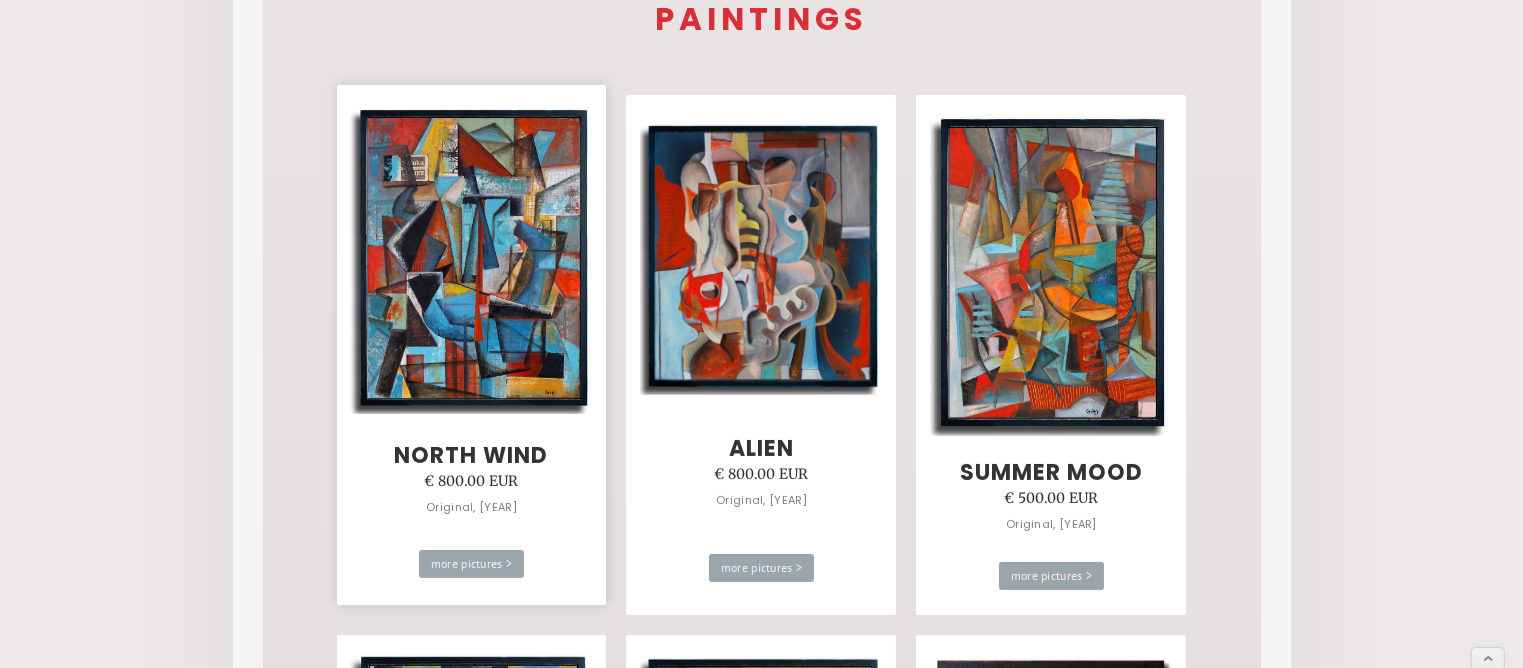 click at bounding box center (471, 258) 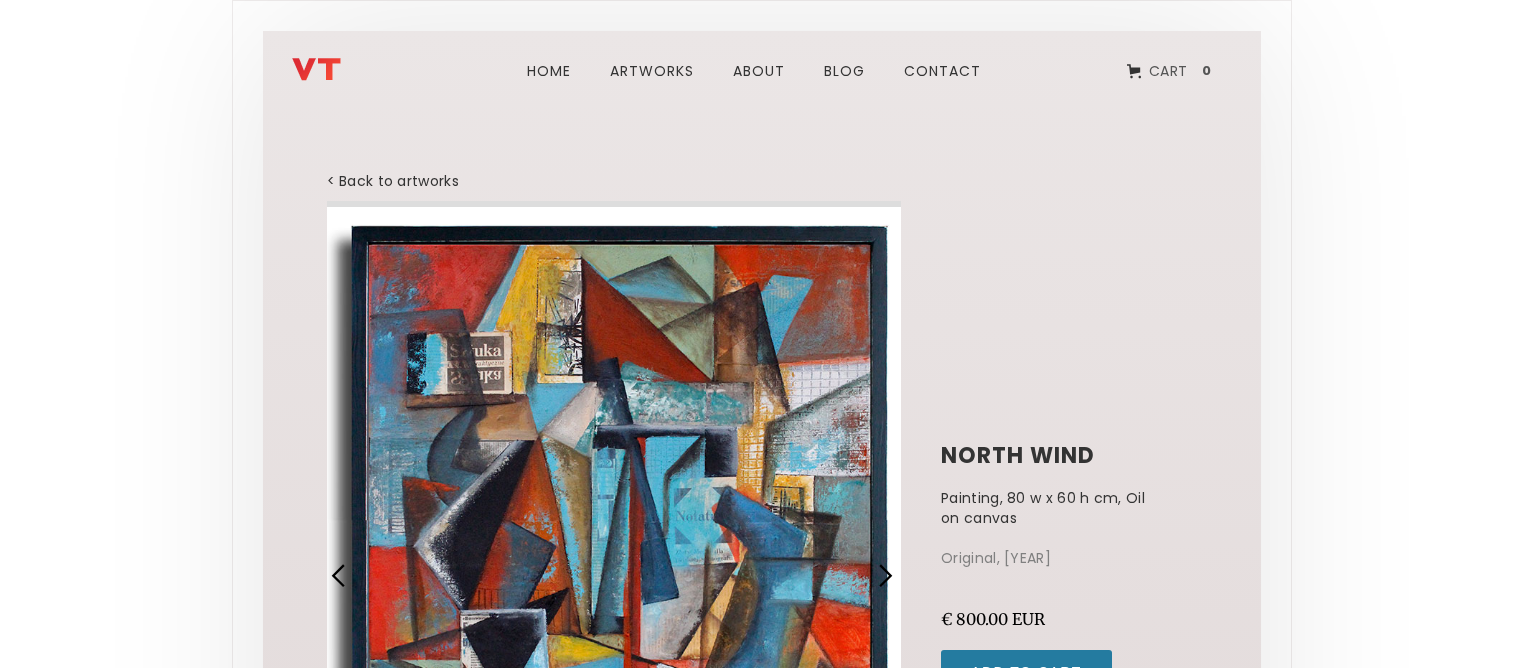 scroll, scrollTop: 0, scrollLeft: 0, axis: both 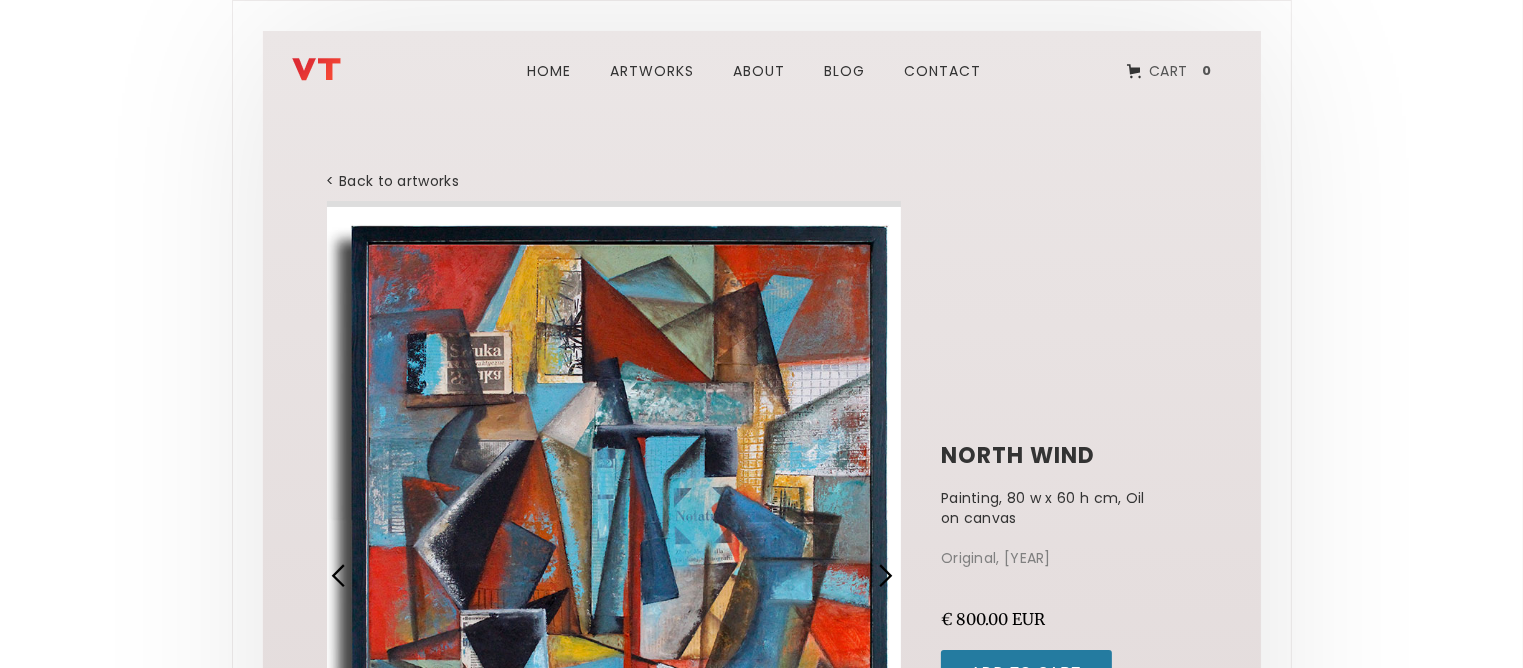 click on "north wind Painting, 80 w x 60 h cm, Oil on canvas Original, 2025 € 800.00 EUR Quantity Add to Cart This painting is sold. Product is not available in this quantity." at bounding box center (762, 576) 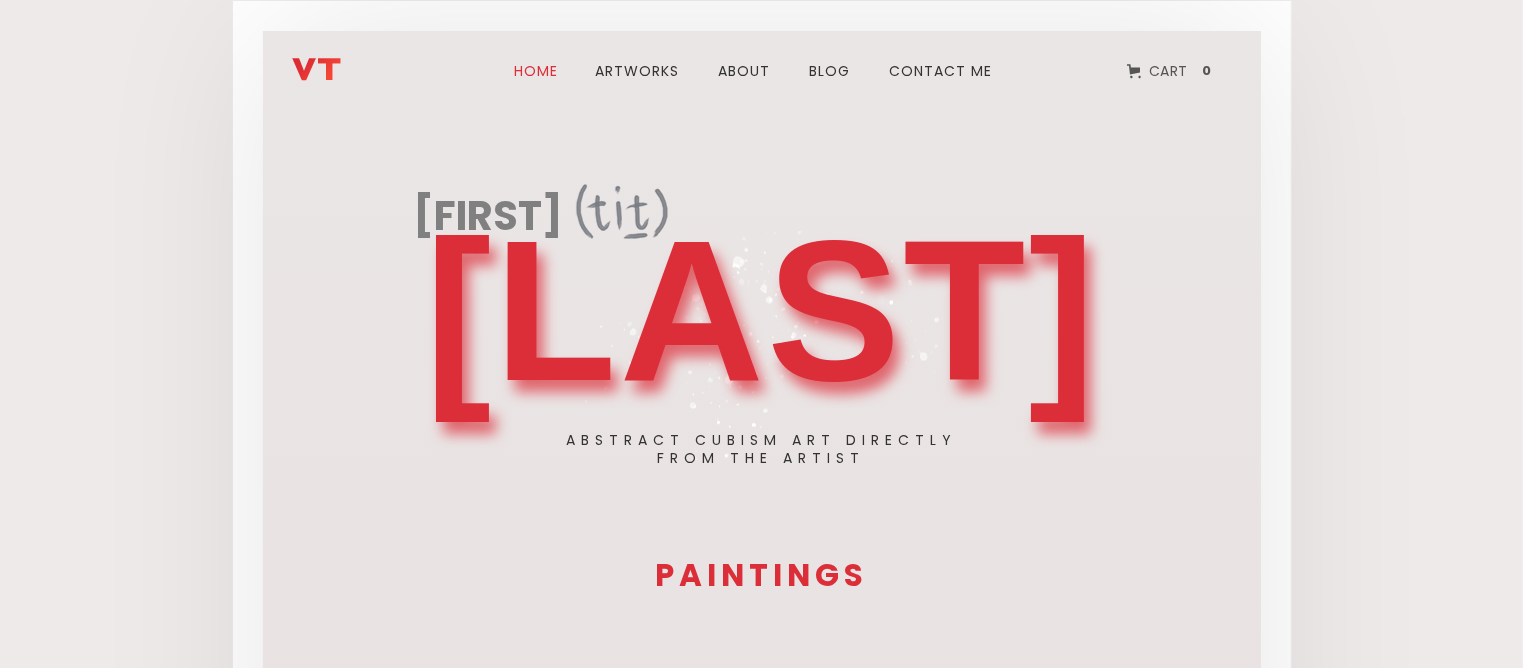 scroll, scrollTop: 700, scrollLeft: 0, axis: vertical 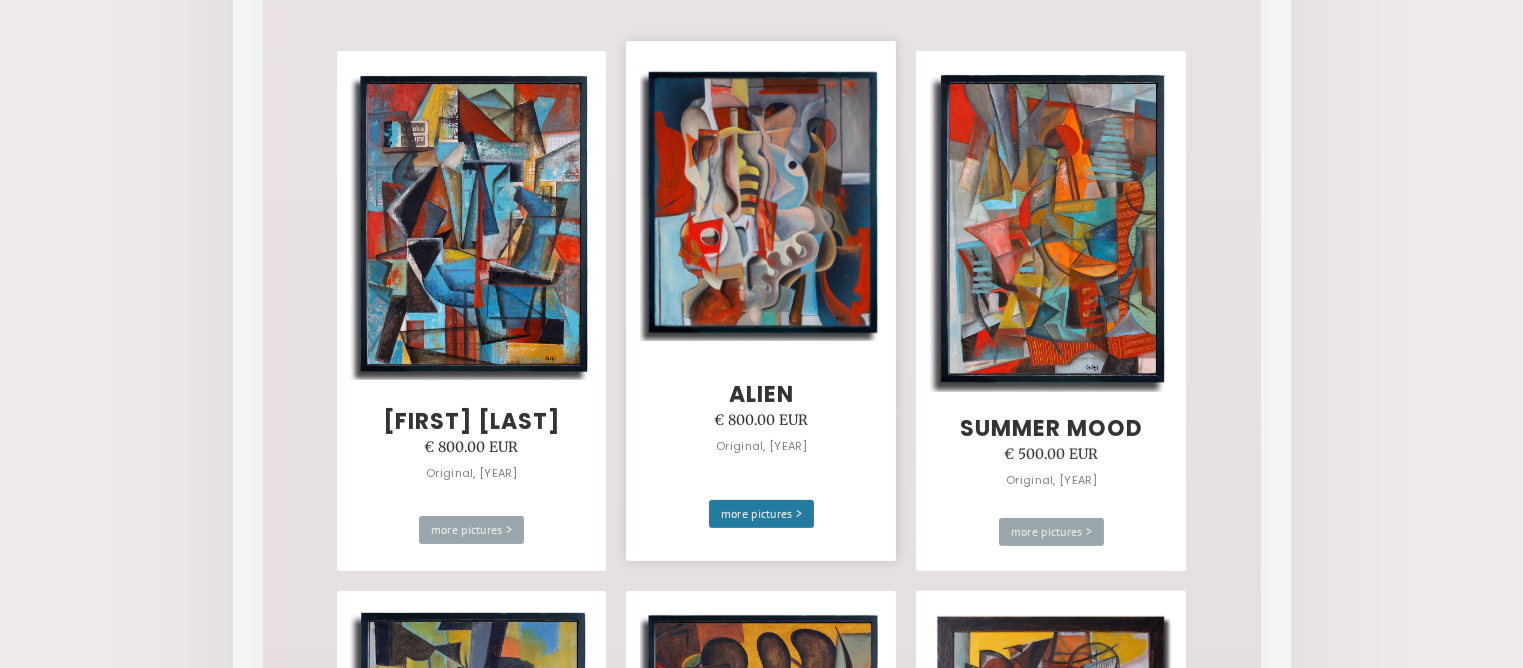 click at bounding box center (761, 203) 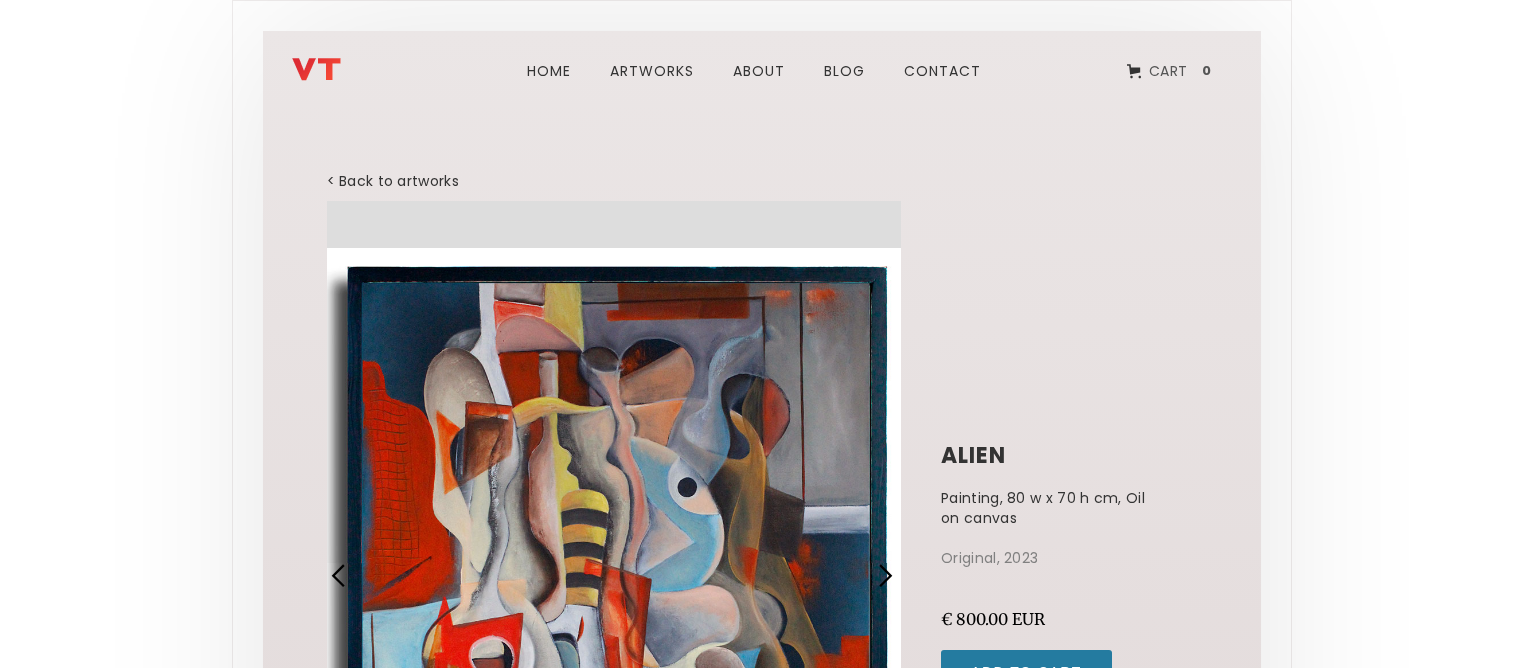 scroll, scrollTop: 0, scrollLeft: 0, axis: both 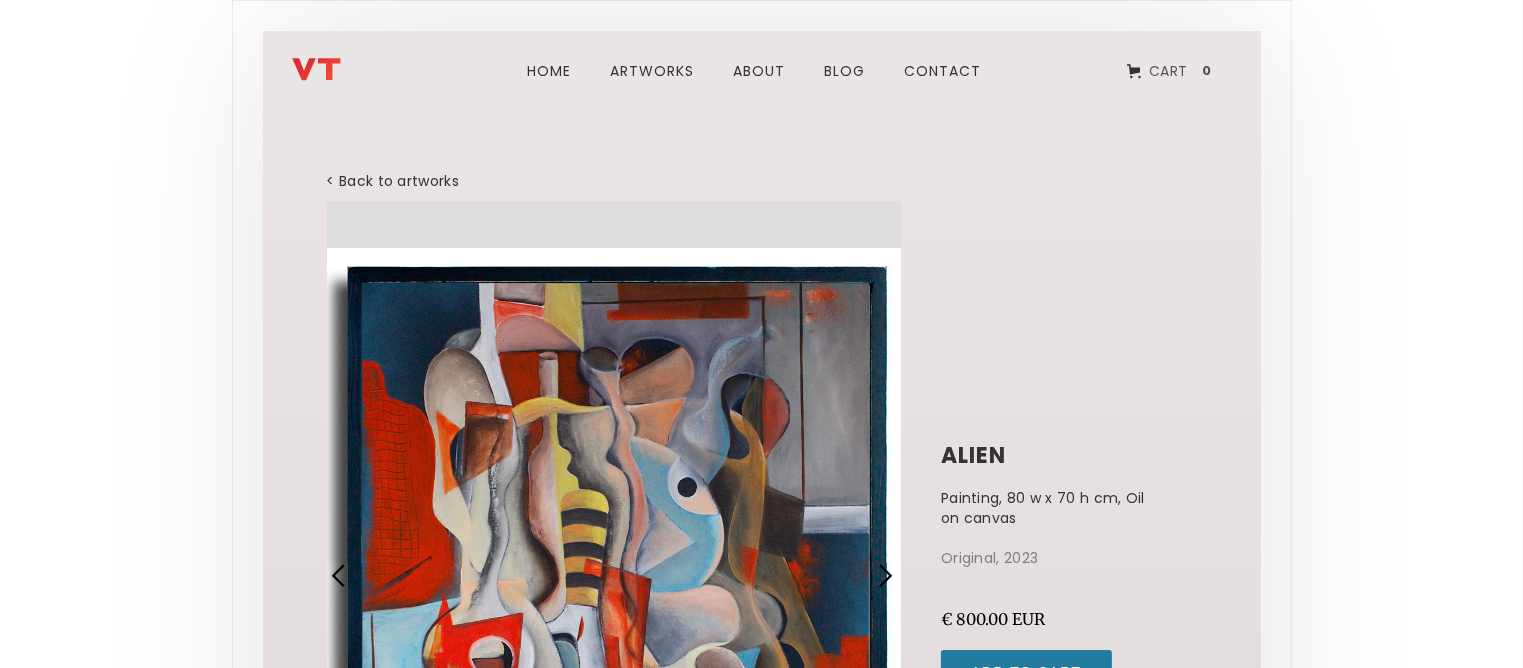 drag, startPoint x: 1005, startPoint y: 452, endPoint x: 948, endPoint y: 459, distance: 57.428215 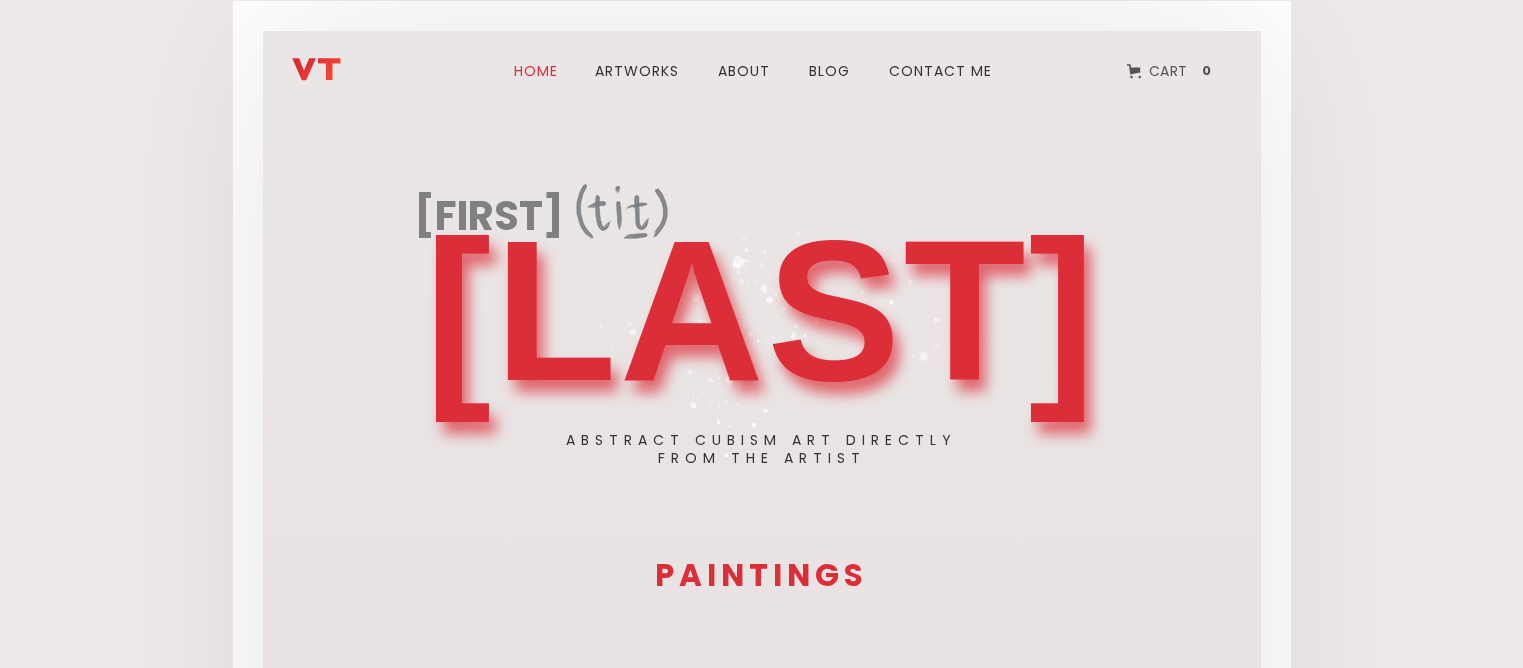 scroll, scrollTop: 0, scrollLeft: 0, axis: both 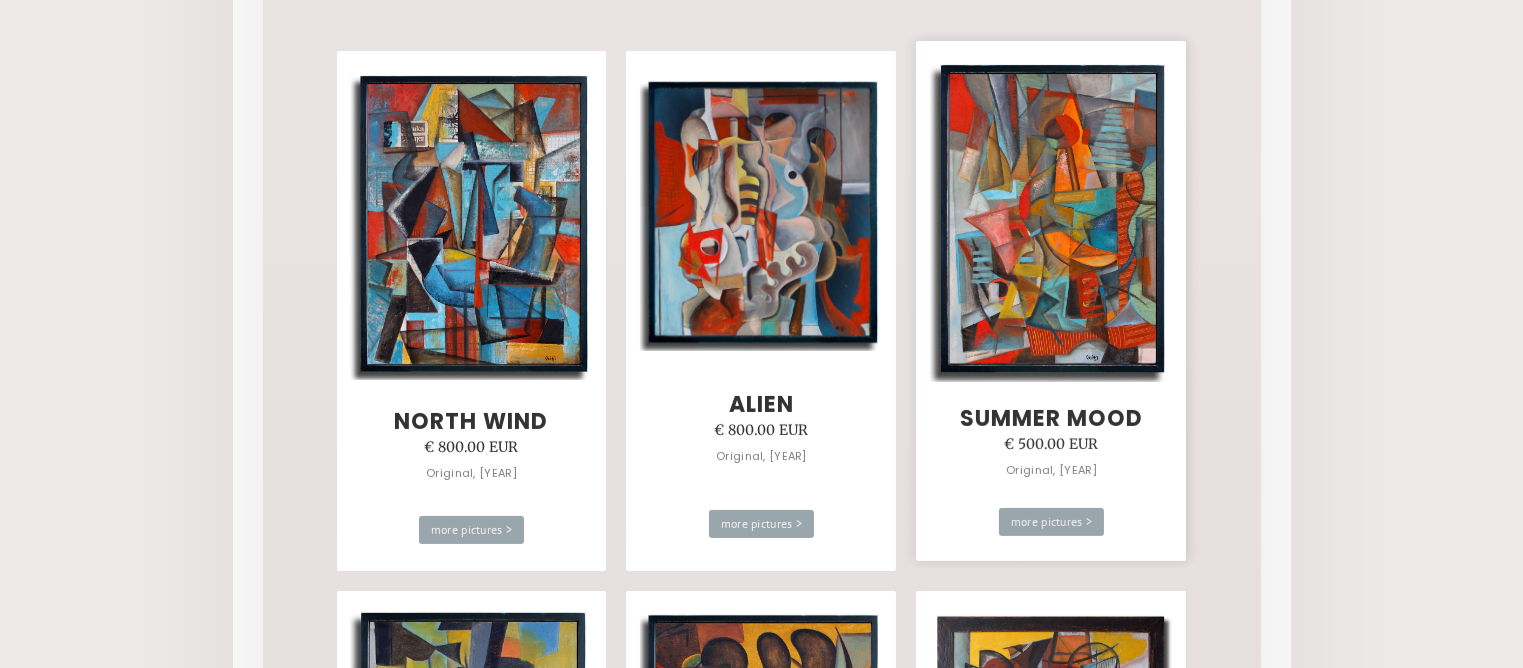 click at bounding box center [1051, 219] 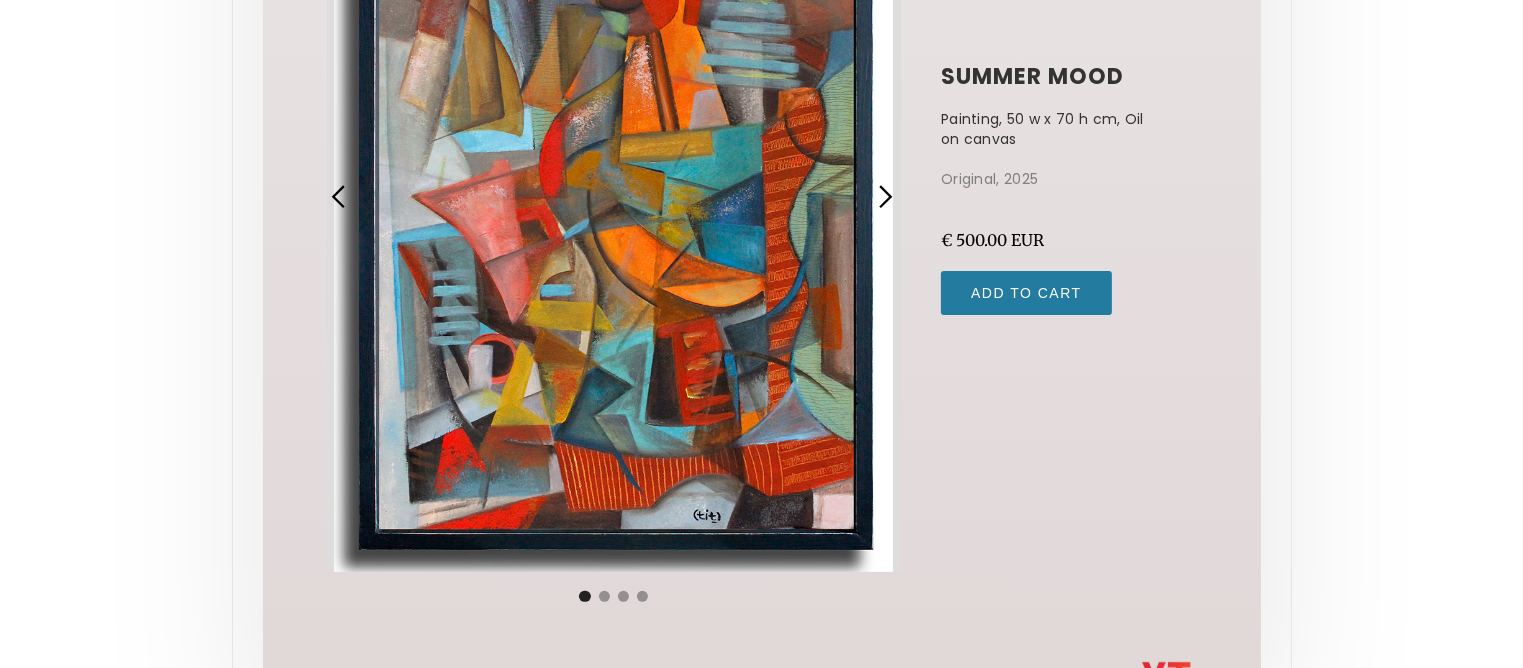 scroll, scrollTop: 400, scrollLeft: 0, axis: vertical 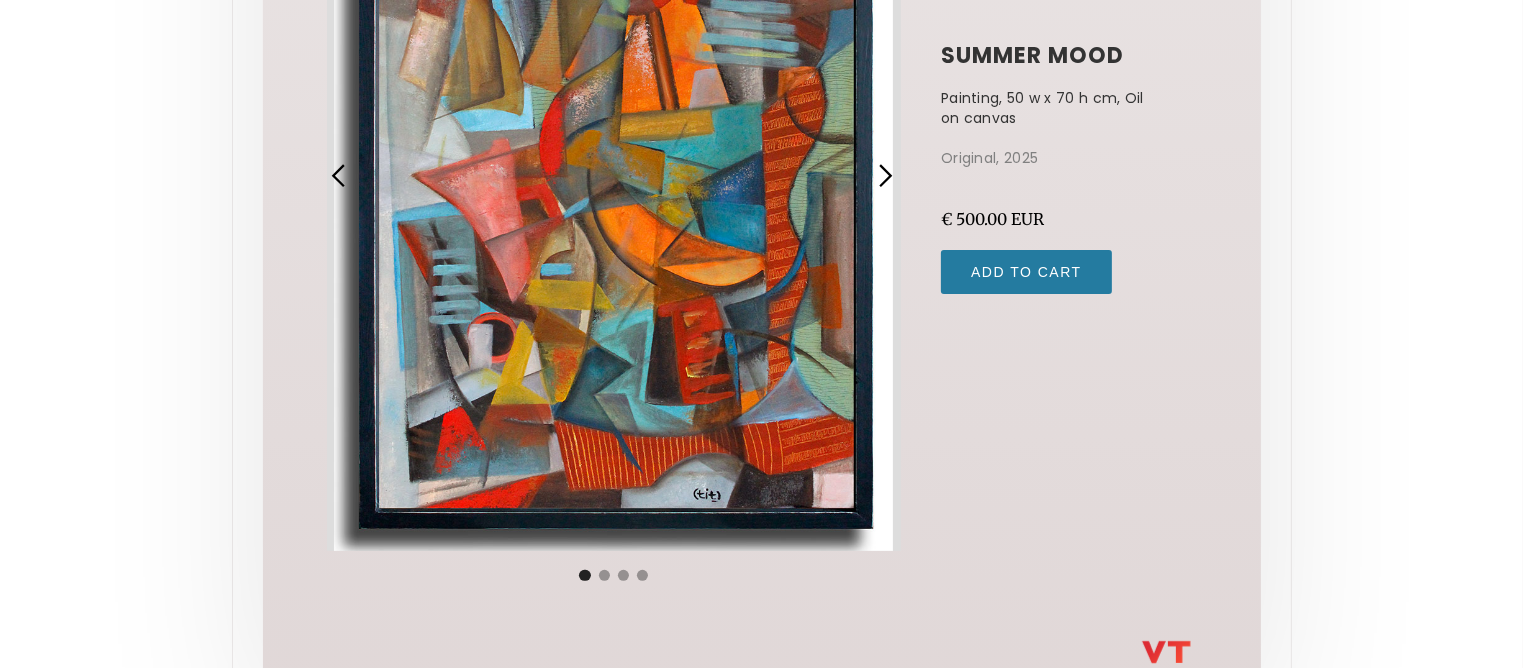 drag, startPoint x: 968, startPoint y: 61, endPoint x: 944, endPoint y: 56, distance: 24.5153 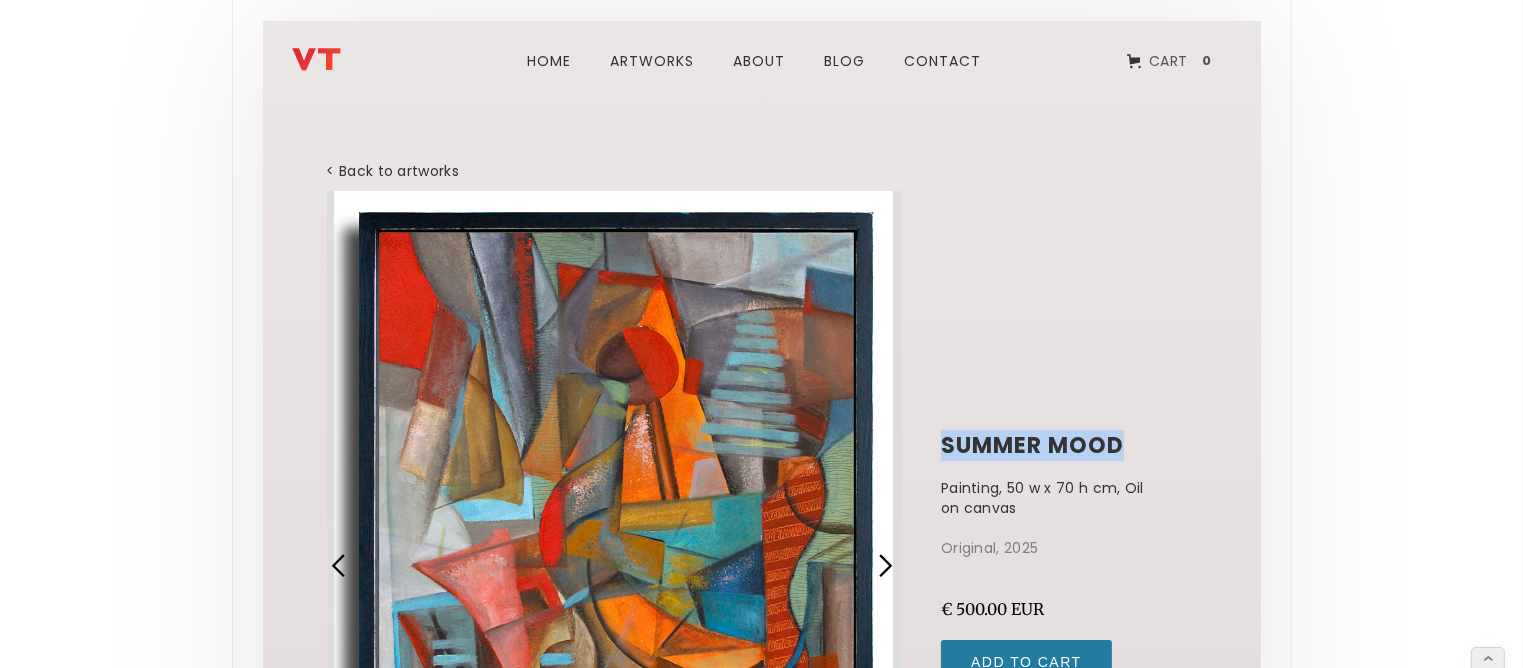 scroll, scrollTop: 0, scrollLeft: 0, axis: both 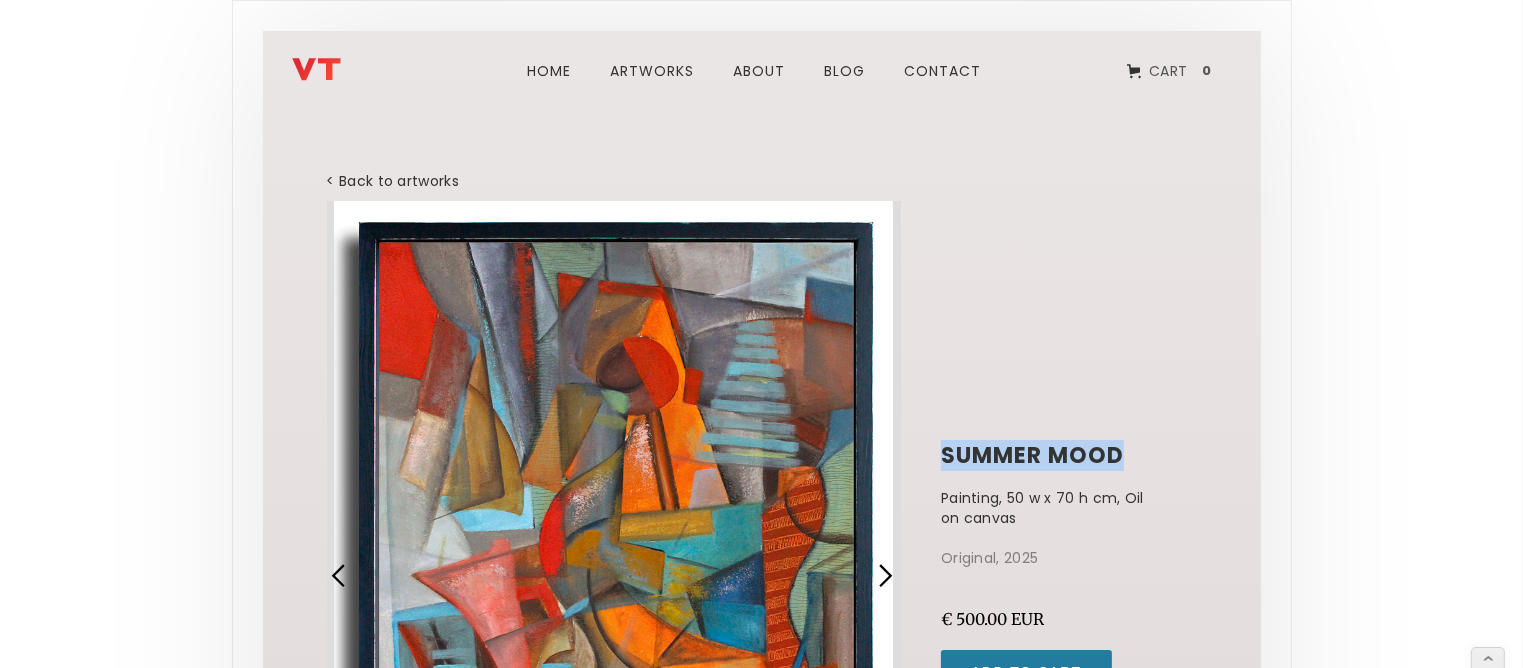 click at bounding box center [316, 69] 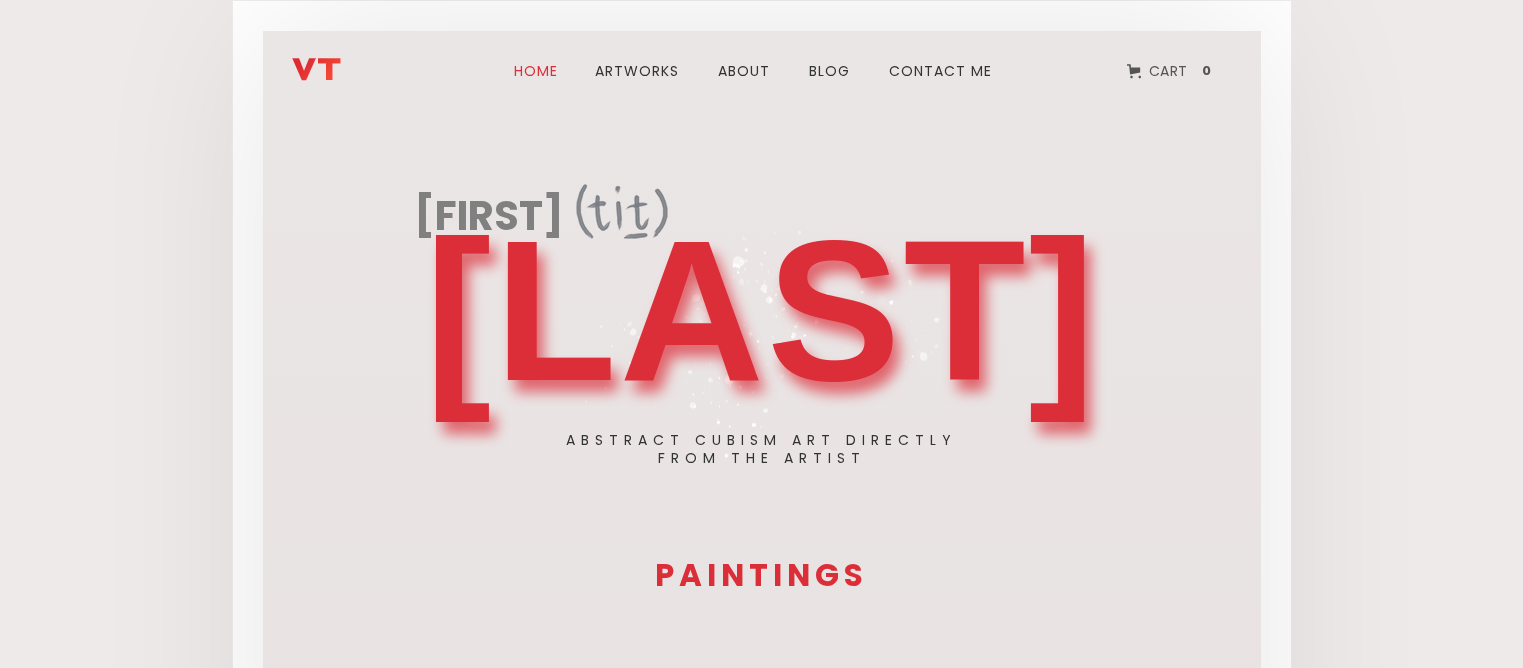 scroll, scrollTop: 0, scrollLeft: 0, axis: both 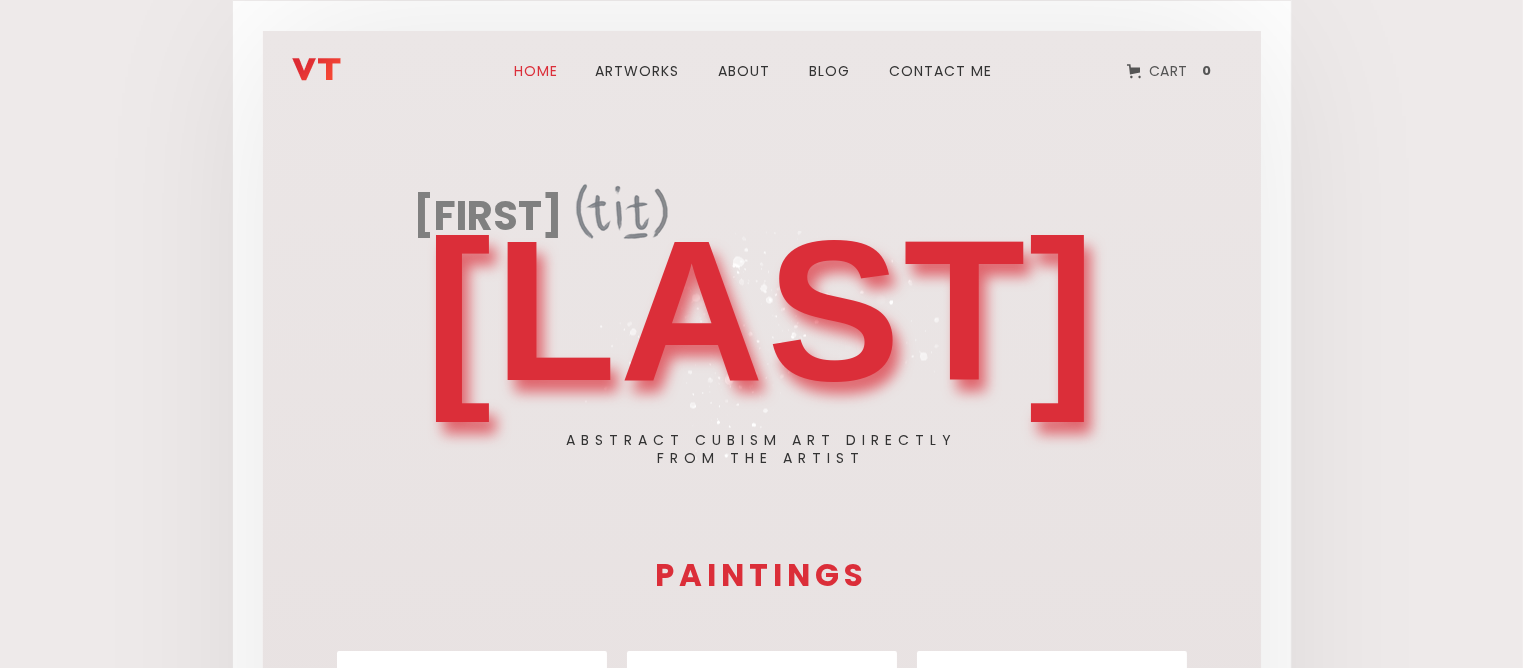 click on "ARTWORks" at bounding box center (637, 71) 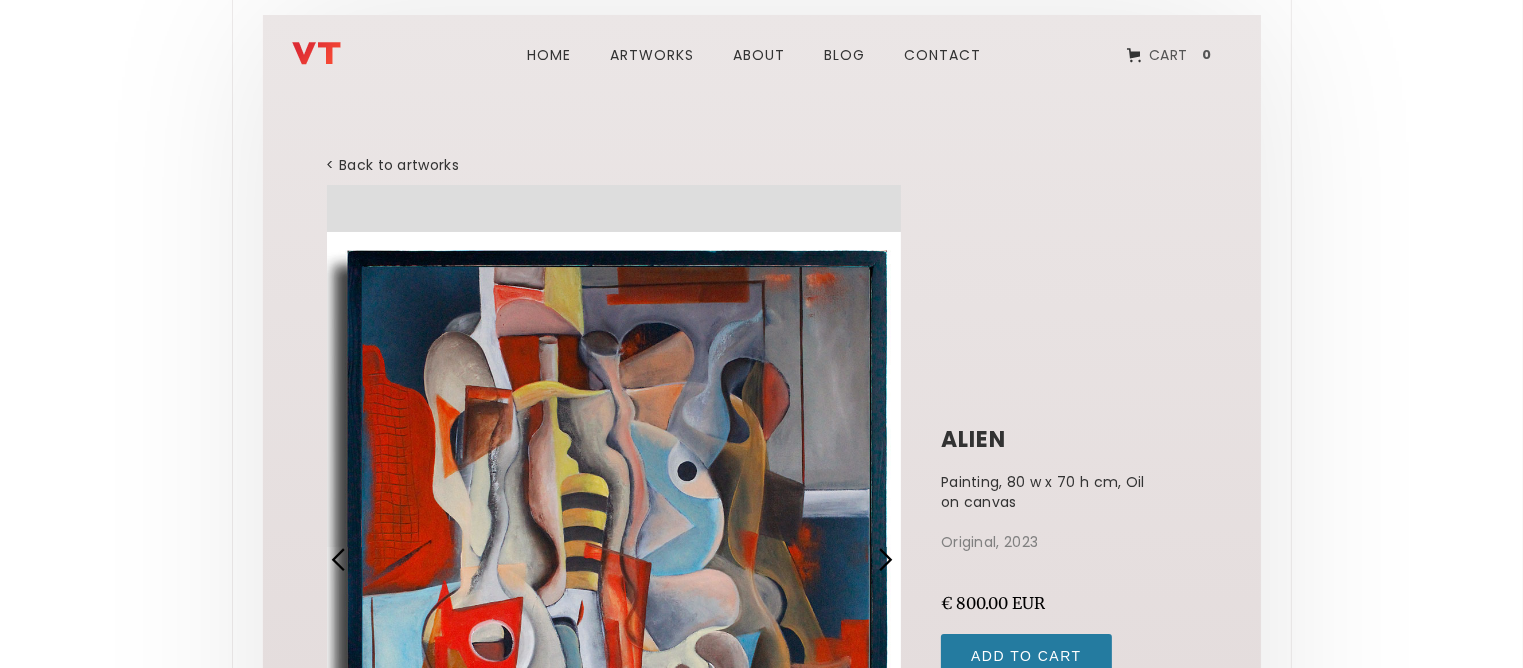 scroll, scrollTop: 300, scrollLeft: 0, axis: vertical 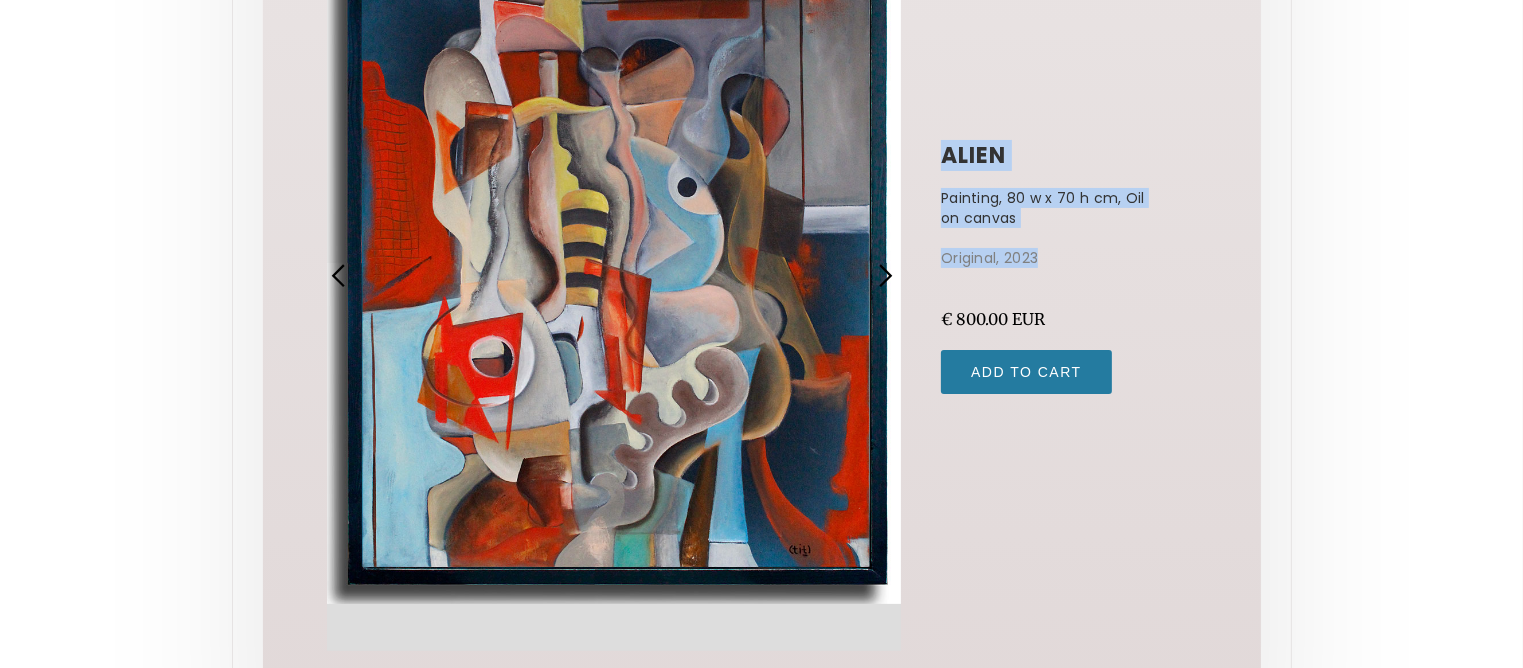 drag, startPoint x: 1047, startPoint y: 247, endPoint x: 939, endPoint y: 155, distance: 141.87318 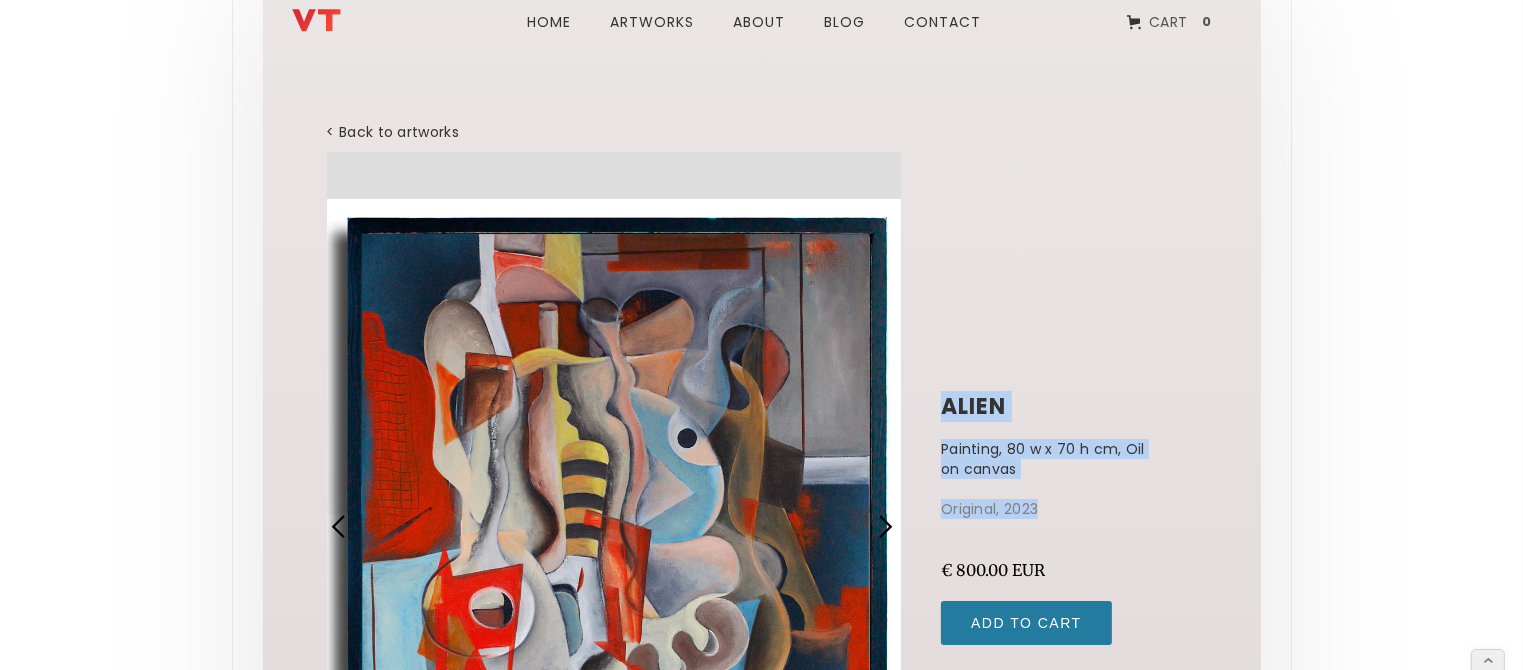 scroll, scrollTop: 0, scrollLeft: 0, axis: both 